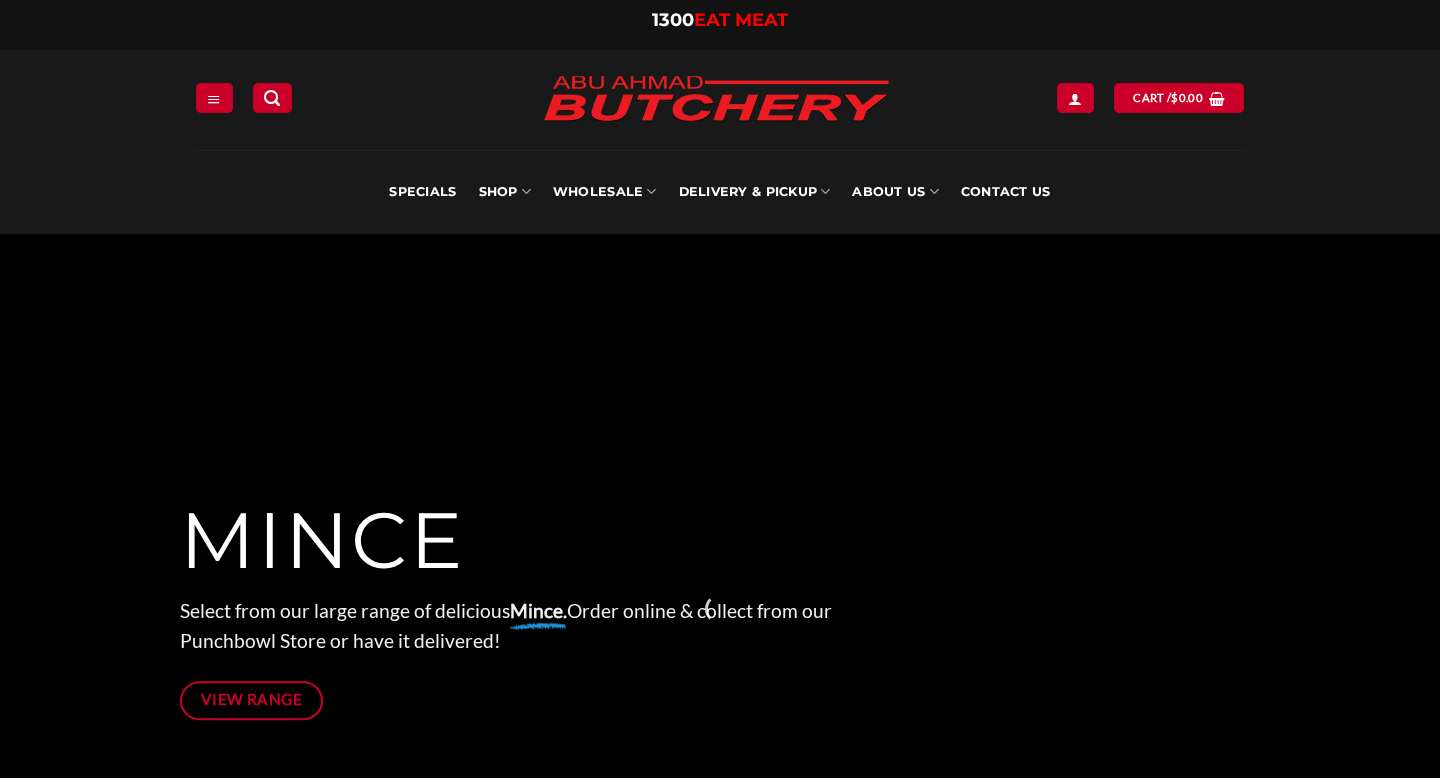 scroll, scrollTop: 0, scrollLeft: 0, axis: both 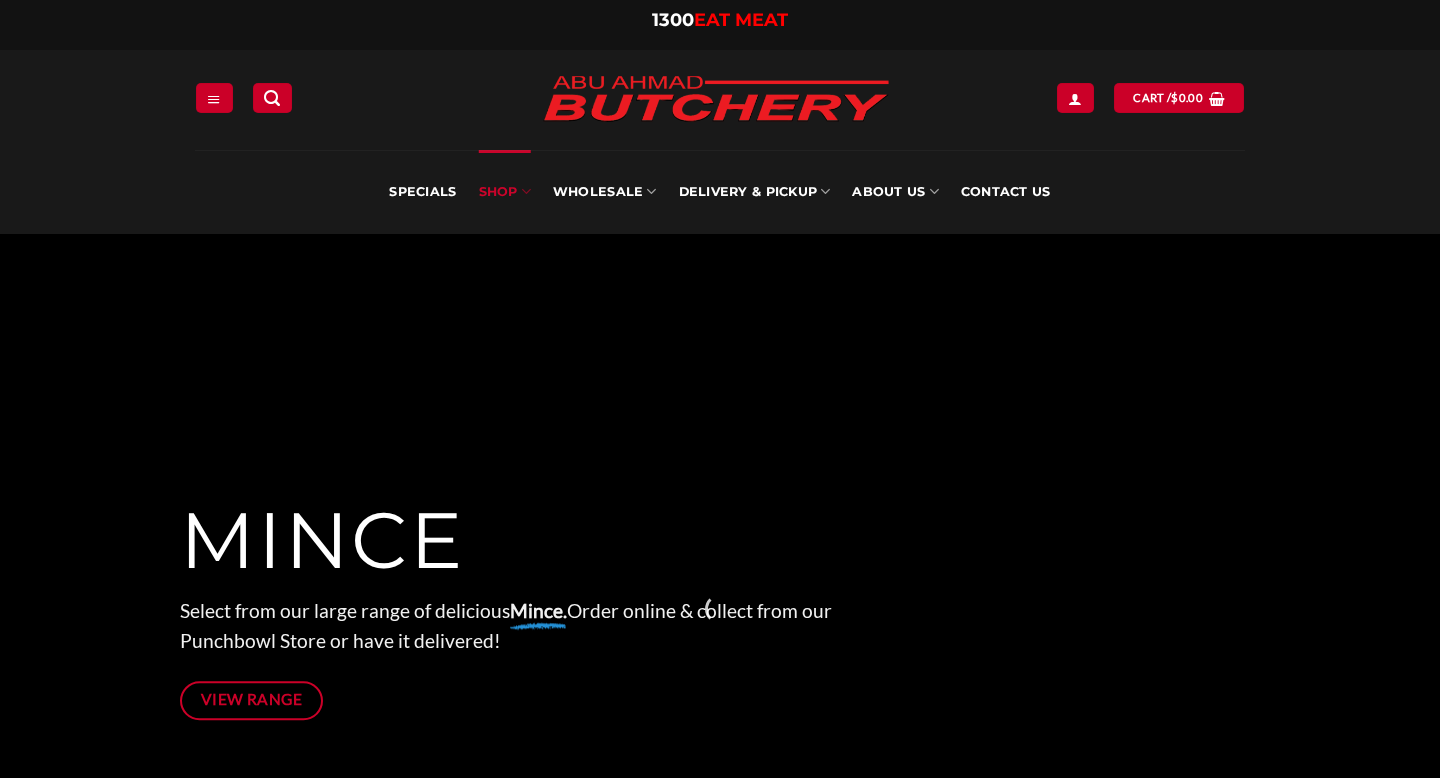 click on "SHOP" at bounding box center [505, 192] 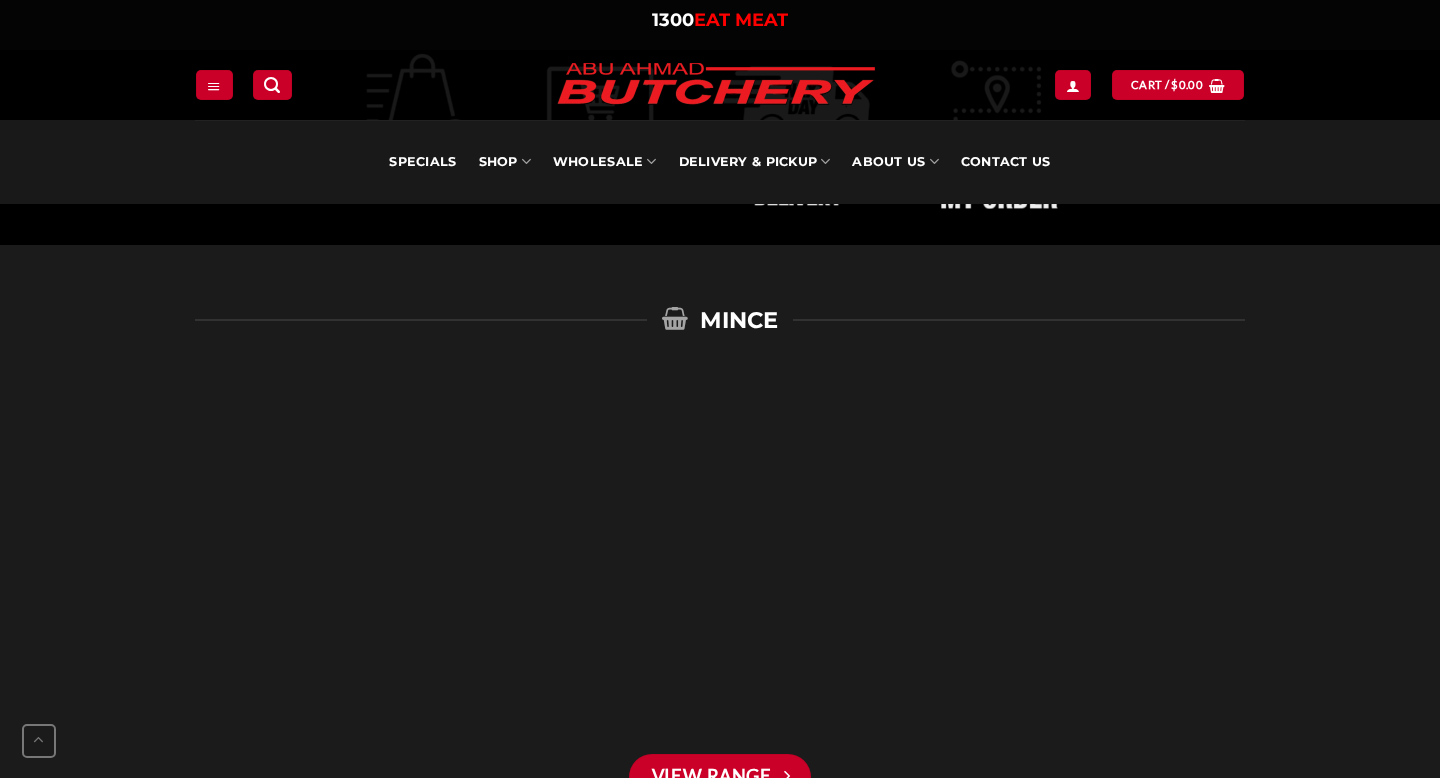 scroll, scrollTop: 1587, scrollLeft: 0, axis: vertical 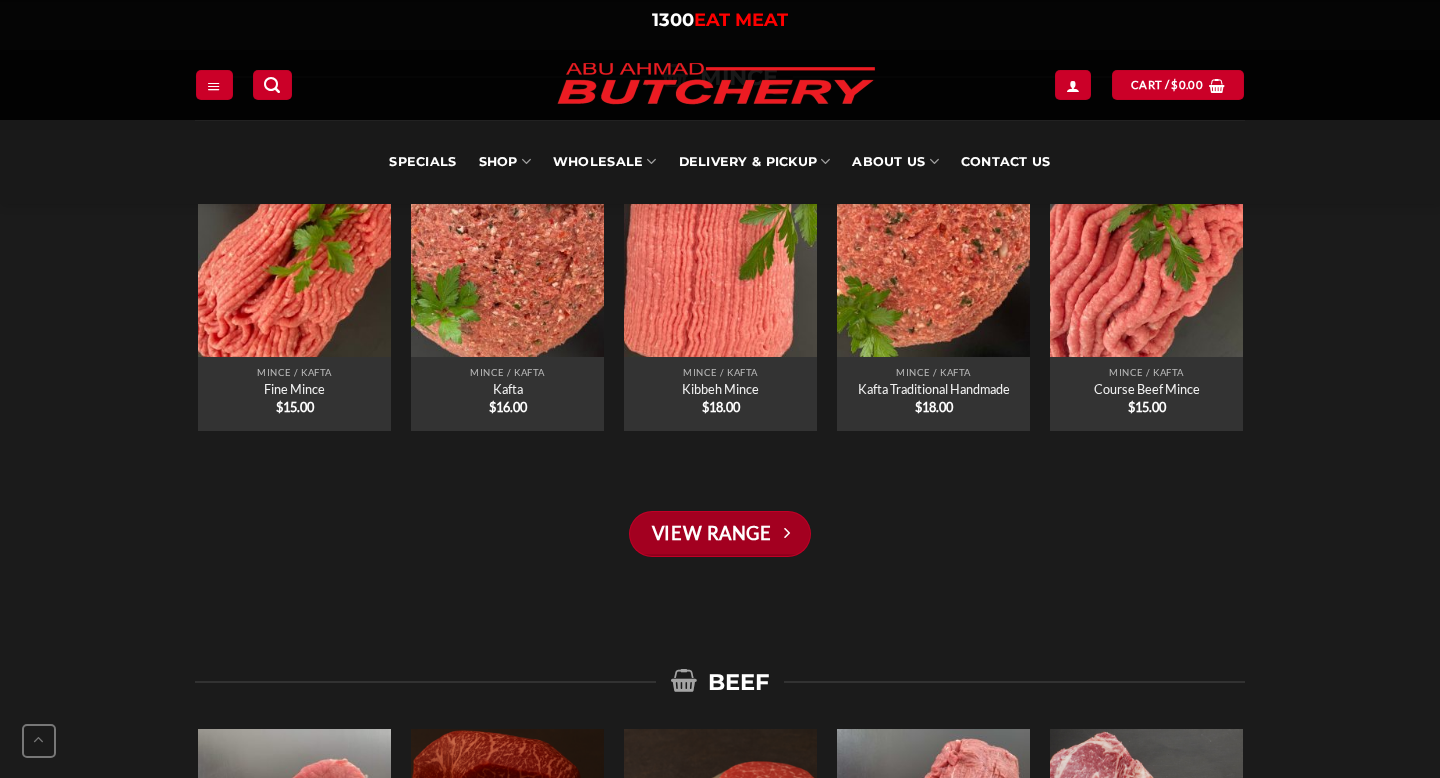click on "View Range" at bounding box center [720, 534] 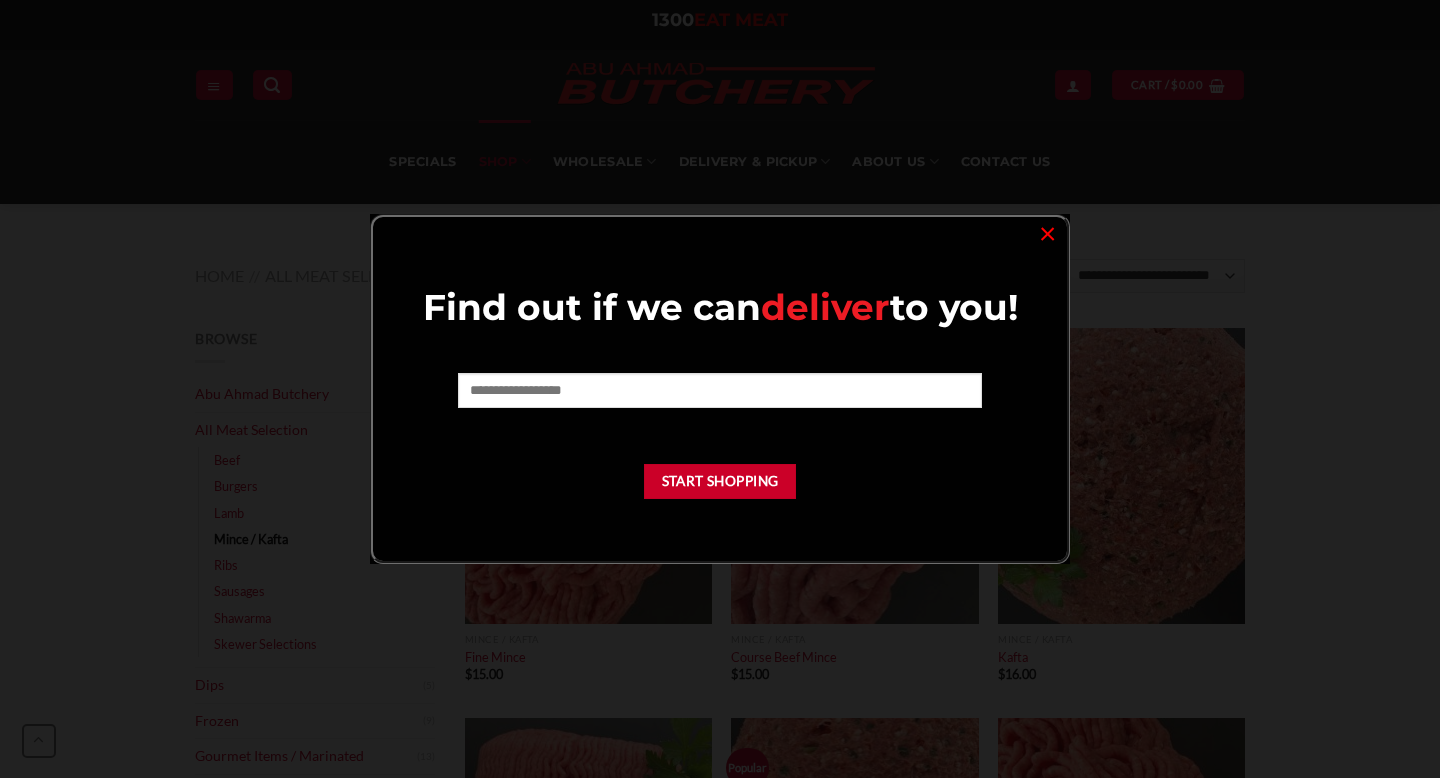 scroll, scrollTop: 807, scrollLeft: 0, axis: vertical 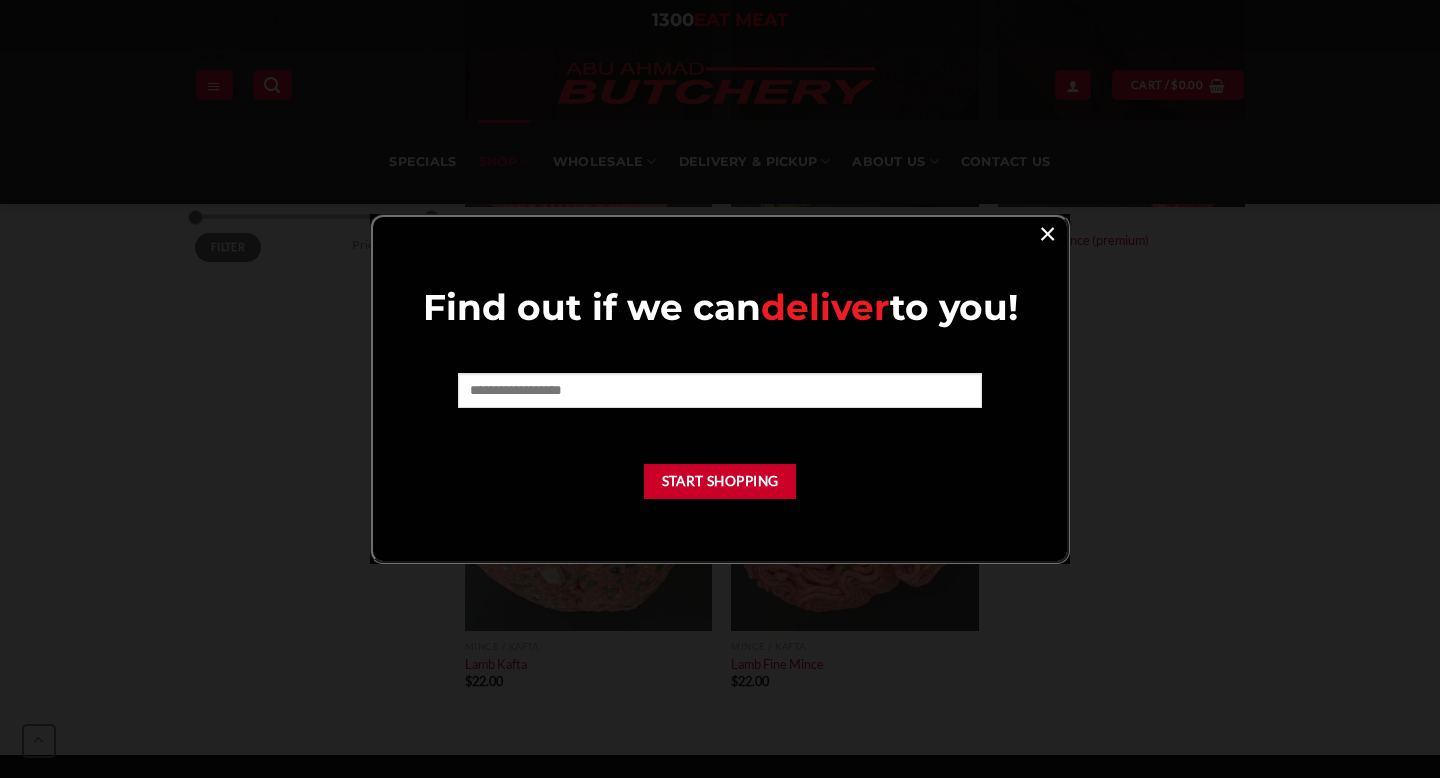 click on "×" at bounding box center (1047, 232) 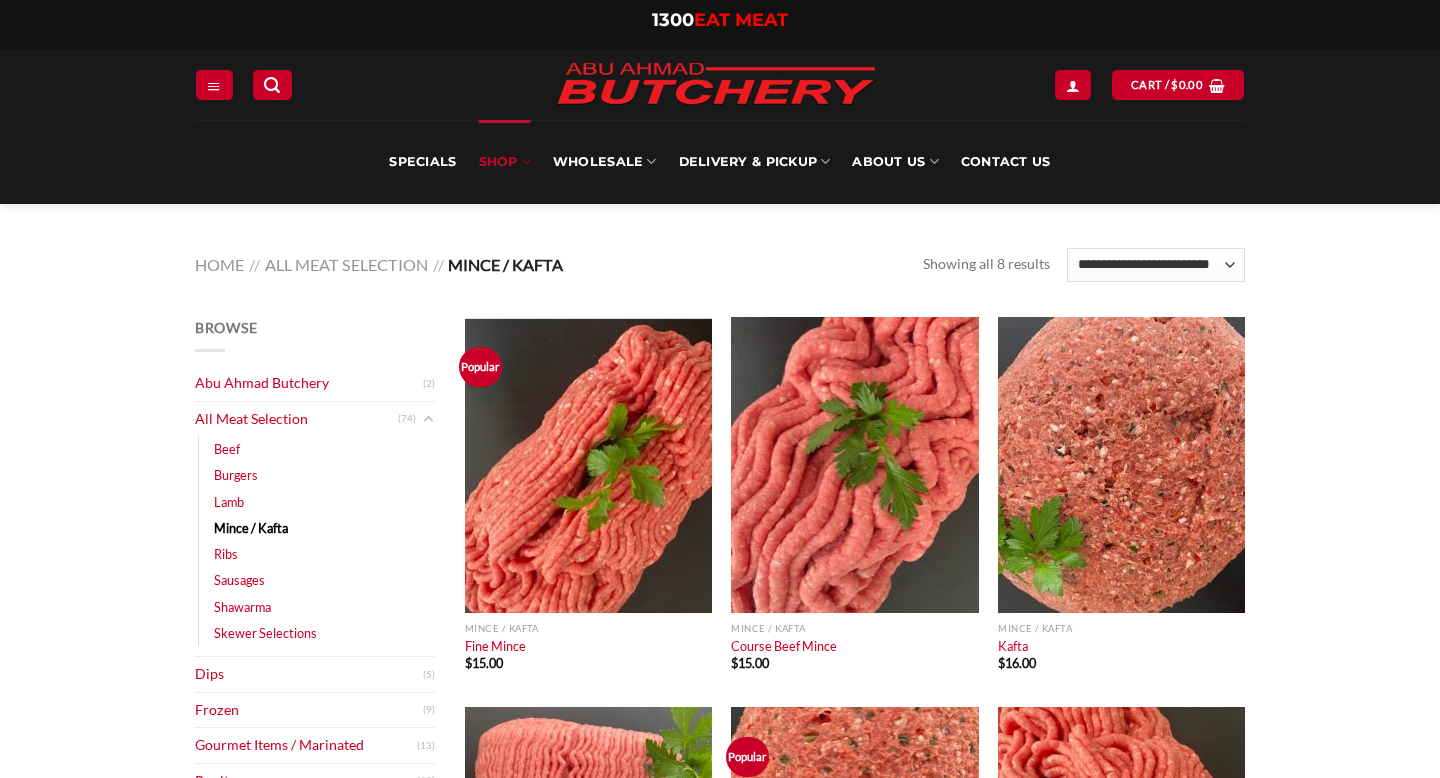 scroll, scrollTop: 7, scrollLeft: 0, axis: vertical 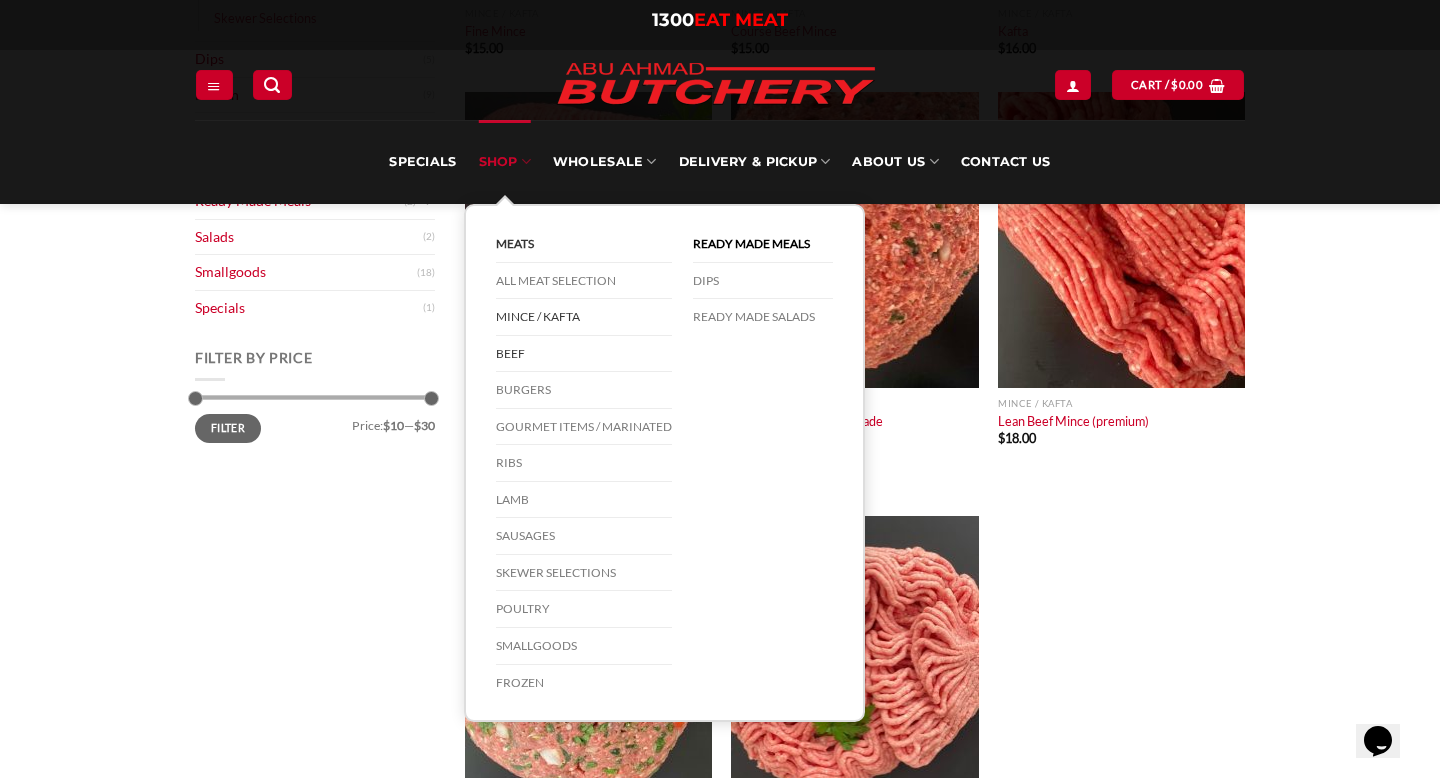 click on "Beef" at bounding box center (584, 354) 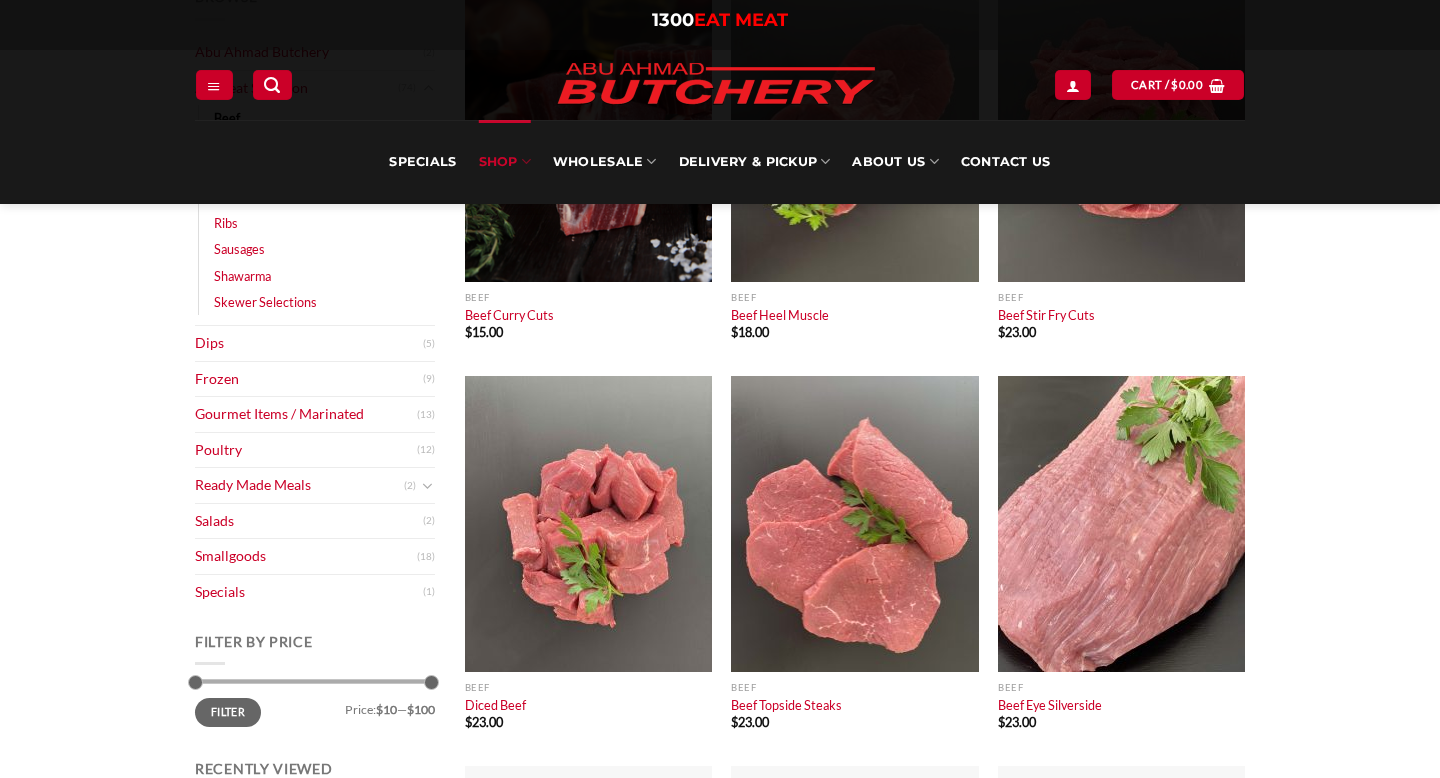 scroll, scrollTop: 482, scrollLeft: 0, axis: vertical 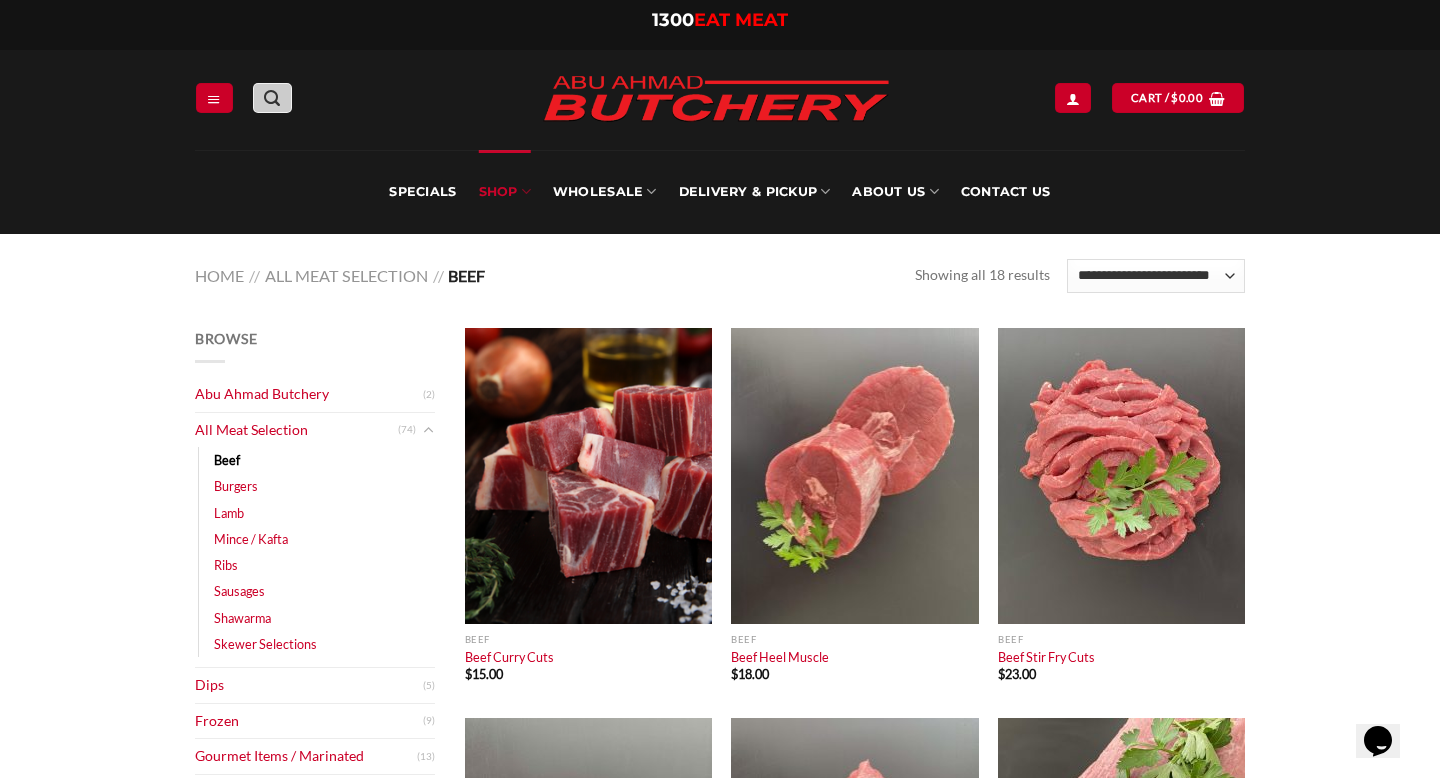click at bounding box center (272, 98) 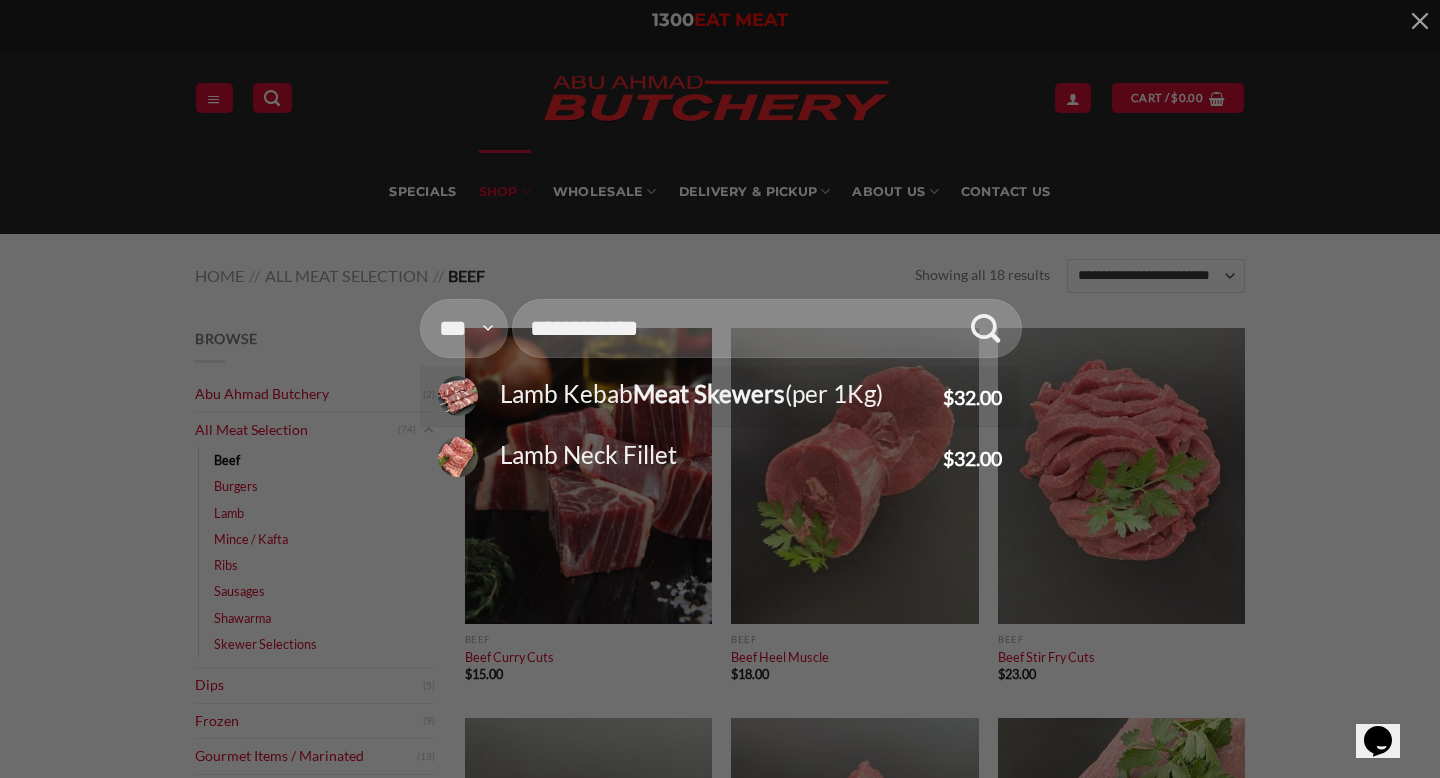 click on "Meat Skewers" at bounding box center (709, 393) 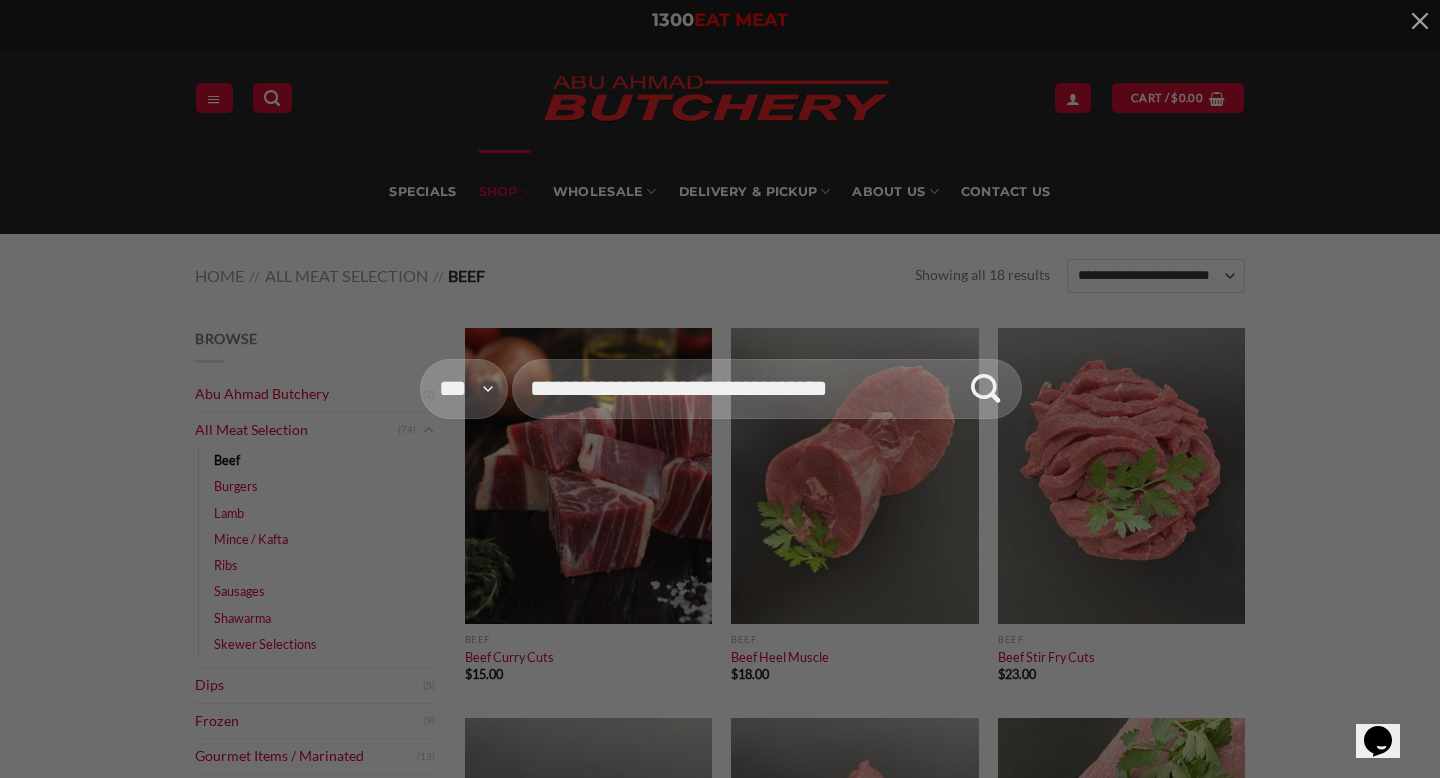 click at bounding box center (986, 389) 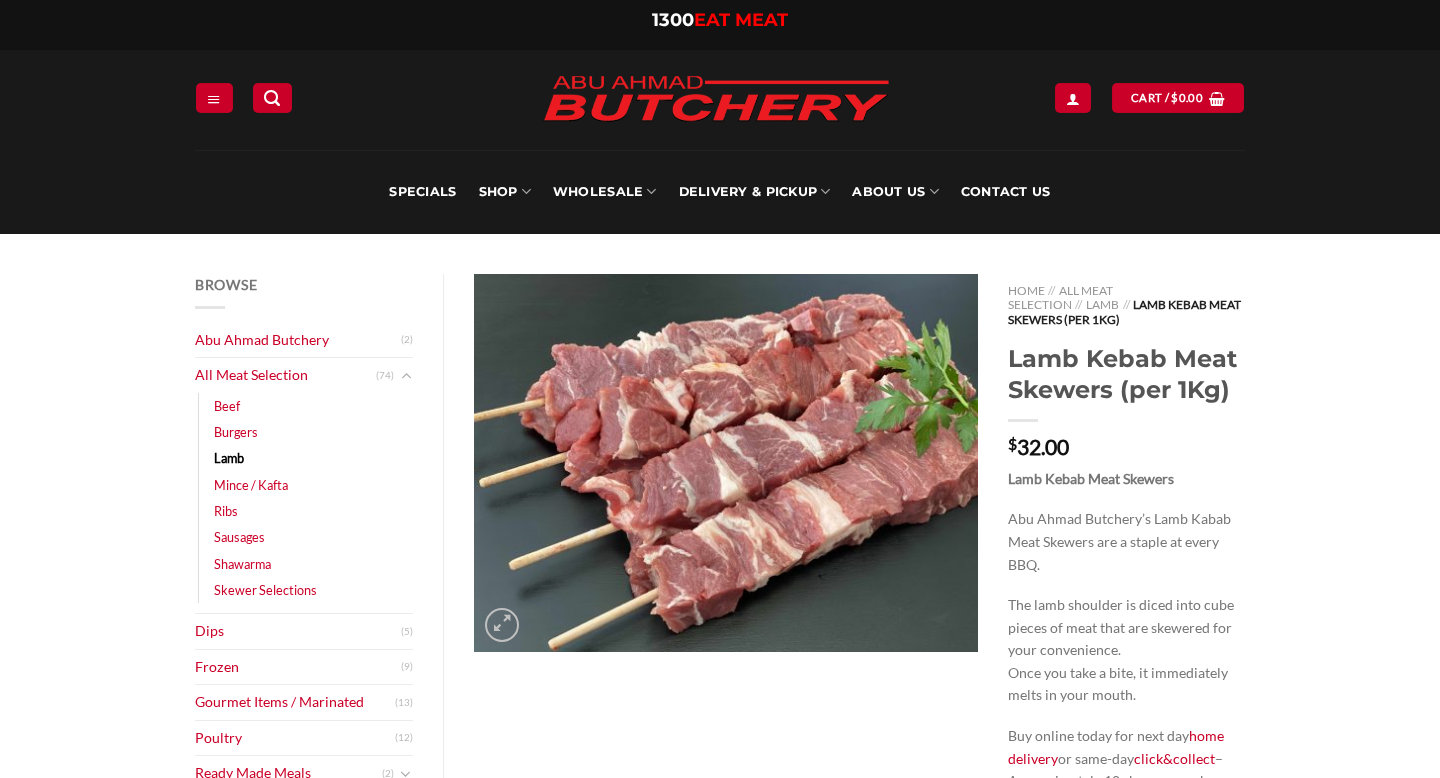 scroll, scrollTop: 0, scrollLeft: 0, axis: both 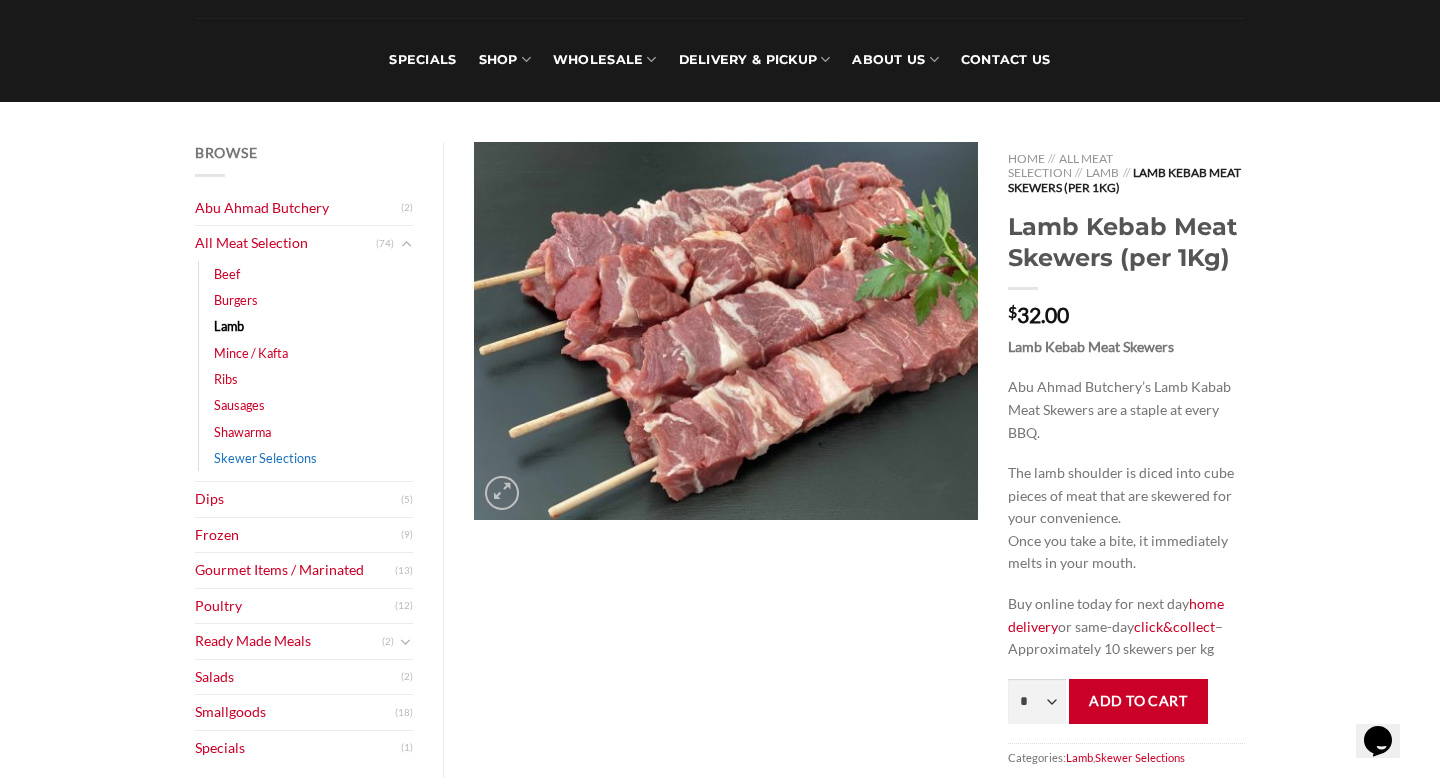click on "Skewer Selections" at bounding box center (265, 458) 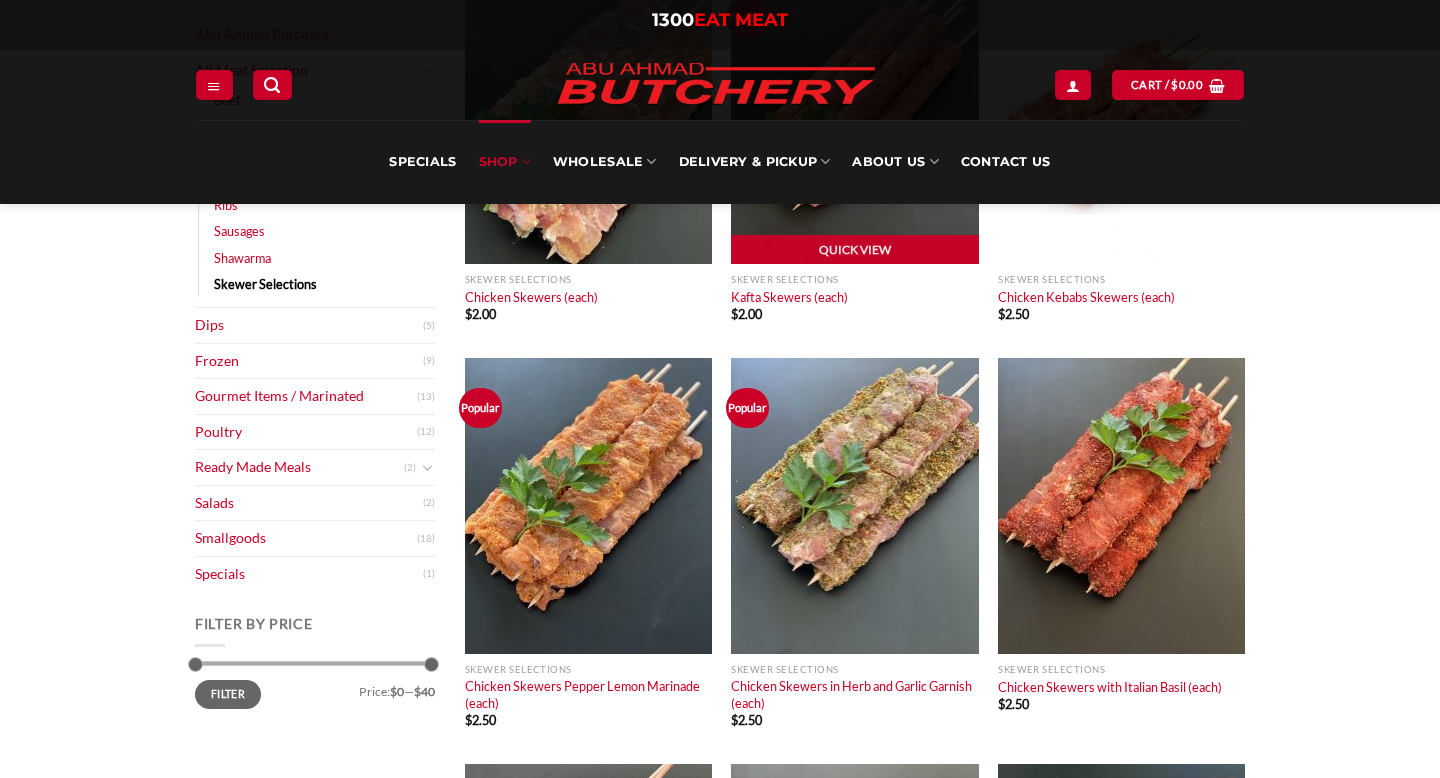 scroll, scrollTop: 0, scrollLeft: 0, axis: both 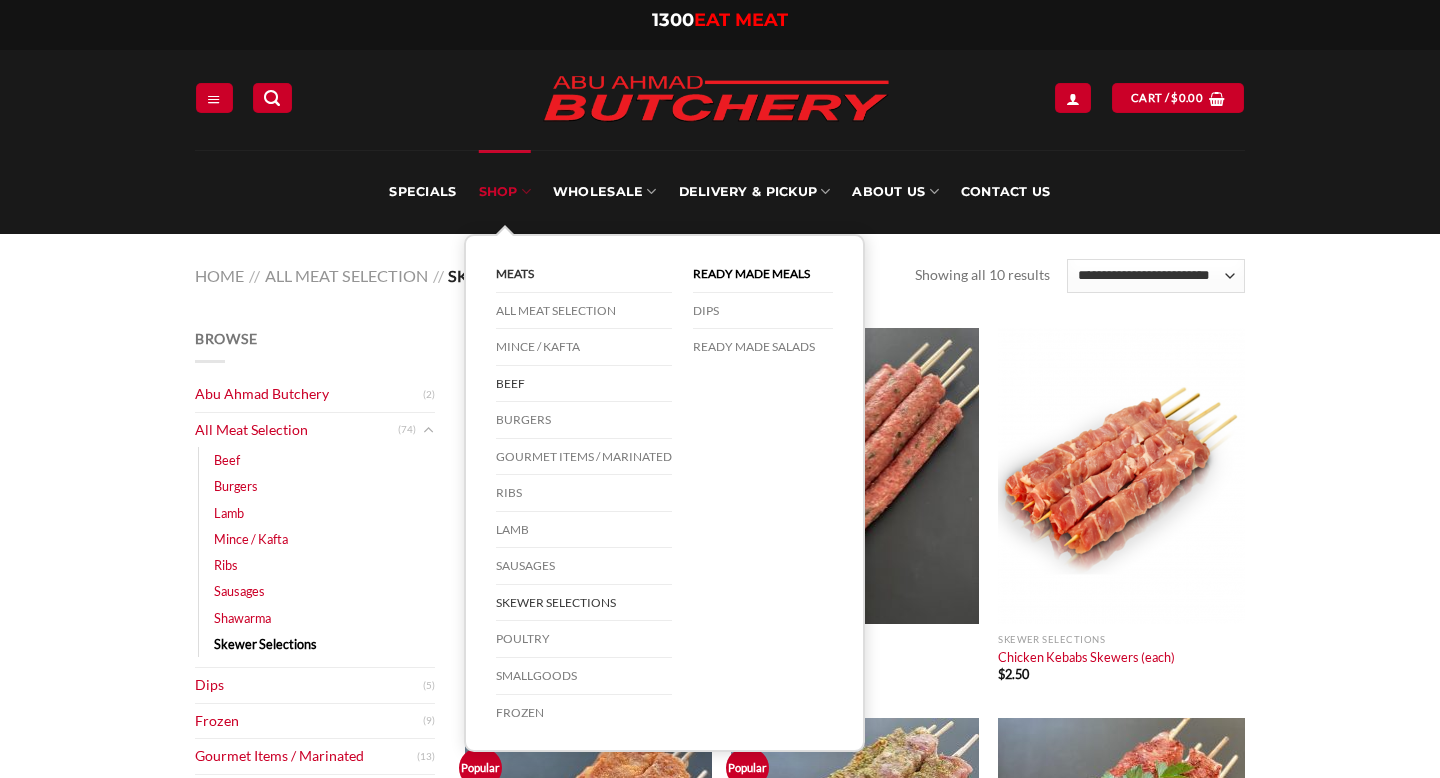 click on "Beef" at bounding box center [584, 384] 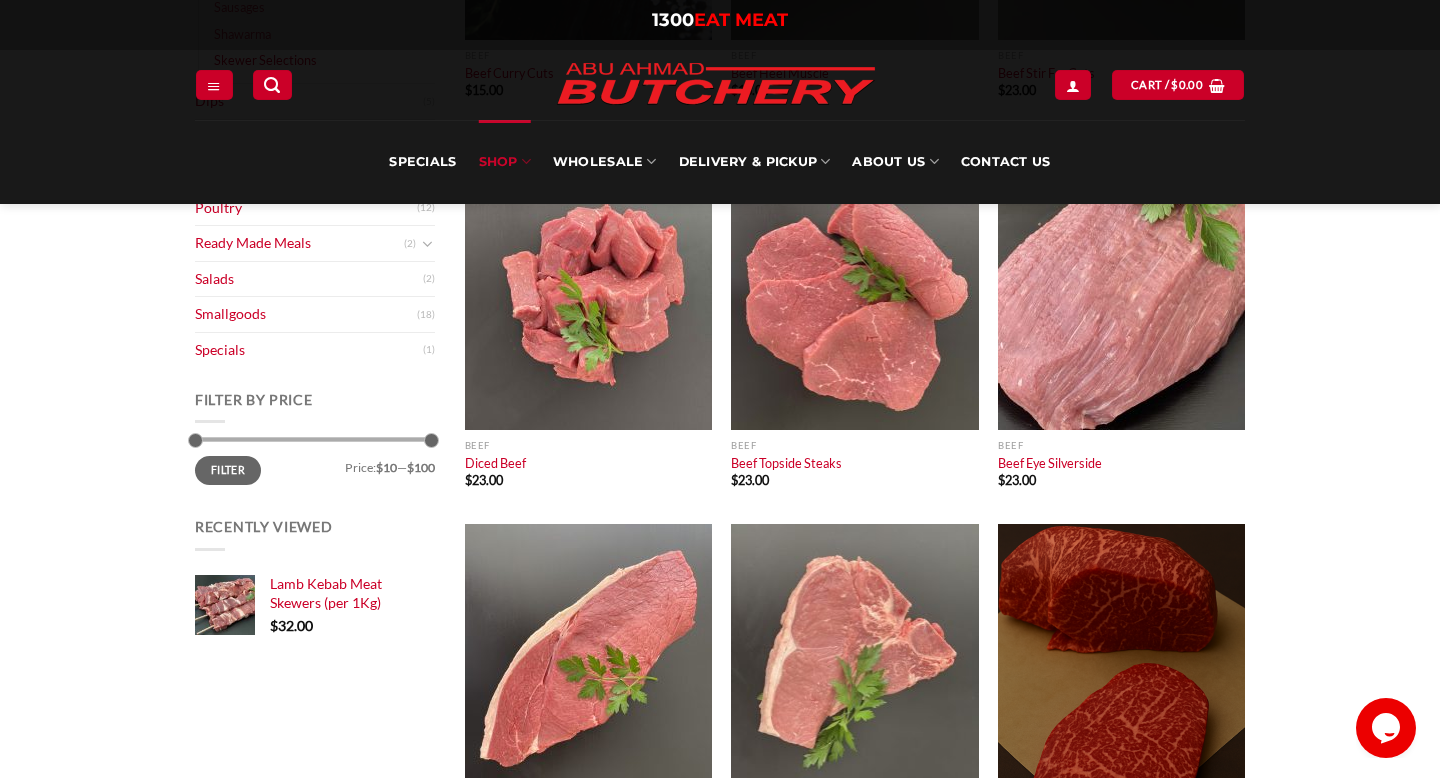scroll, scrollTop: 392, scrollLeft: 0, axis: vertical 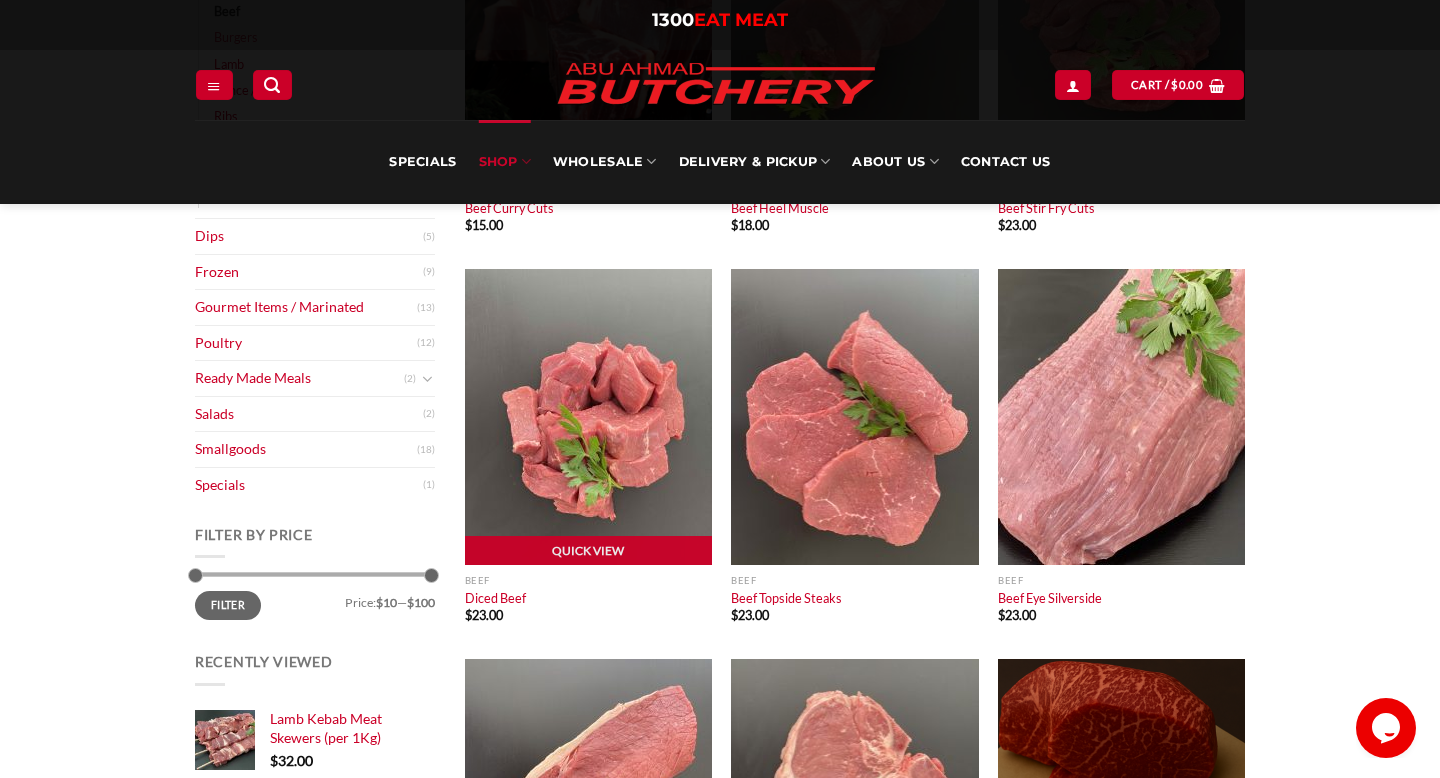 click at bounding box center (588, 417) 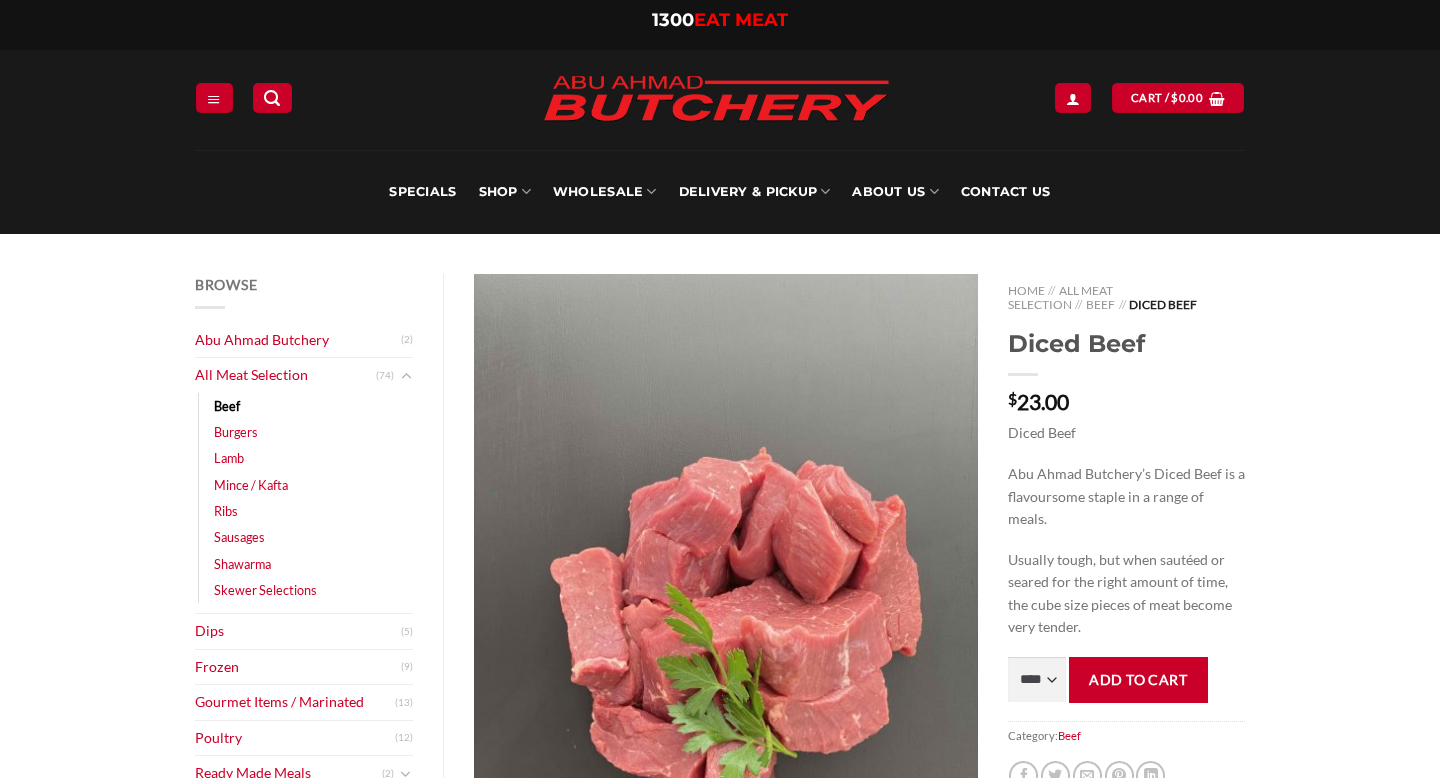 scroll, scrollTop: 0, scrollLeft: 0, axis: both 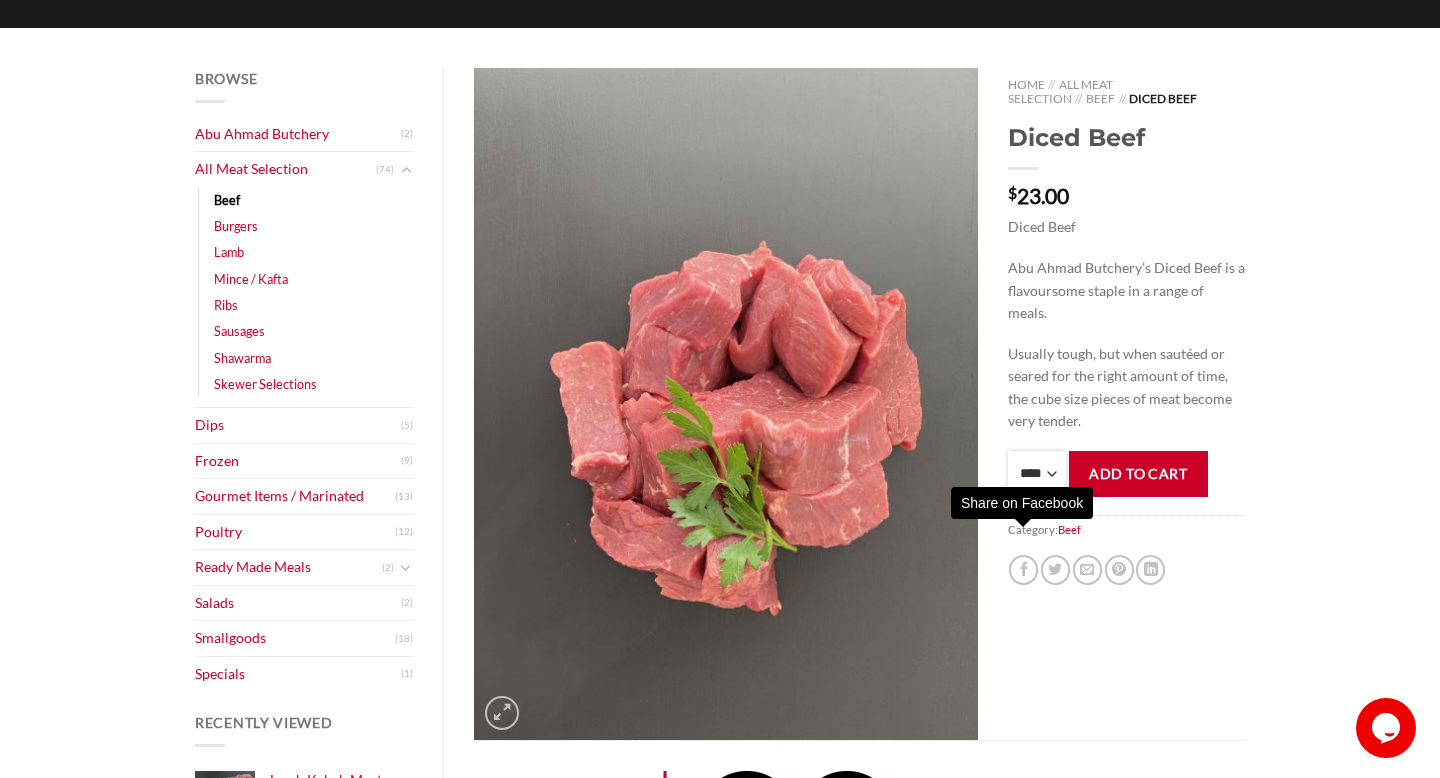 click on "**** * *** * *** * *** * *** * *** * *** * *** * *** * *** ** **** ** **** ** **** ** **** ** **** ** **** ** **** ** **** ** **** ** **** ** **** ** **** ** **** ** **** ** **** ** **** ** **** ** **** ** **** ** **** ** **** ** **** ** **** ** **** ** **** ** **** ** **** ** **** ** **** ** **** ** **** ** **** ** **** ** **** ** **** ** **** ** **** ** **** ** **** ** **** ** **** ** **** ** **** ** **** ** **** ** **** ** **** ** **** ** **** ** **** ** **** ** **** ** **** ** **** ** **** ** **** ** **** ** **** ** **** ** **** ** **** ** **** ** **** ** **** ** **** ** **** ** **** ** **** ** **** ** **** ** **** ** **** ** **** ** **** ** **** ** **** ** **** ** **** ** **** ** **** ** **** ** **** ** **** ** **** ** **** ** **** ** **** ** **** ** **** ** **** *** ***** *** ***** *** ***** *** ***** *** ***** *** ***** *** ***** *** ***** *** ***** *** ***** *** ***** *** ***** *** ***** *** ***** *** ***** *** ***** *** ***** *** ***** *** ***** *** ***** *** ***** *** ***** *** ***** *** ***** ***" at bounding box center (1037, 473) 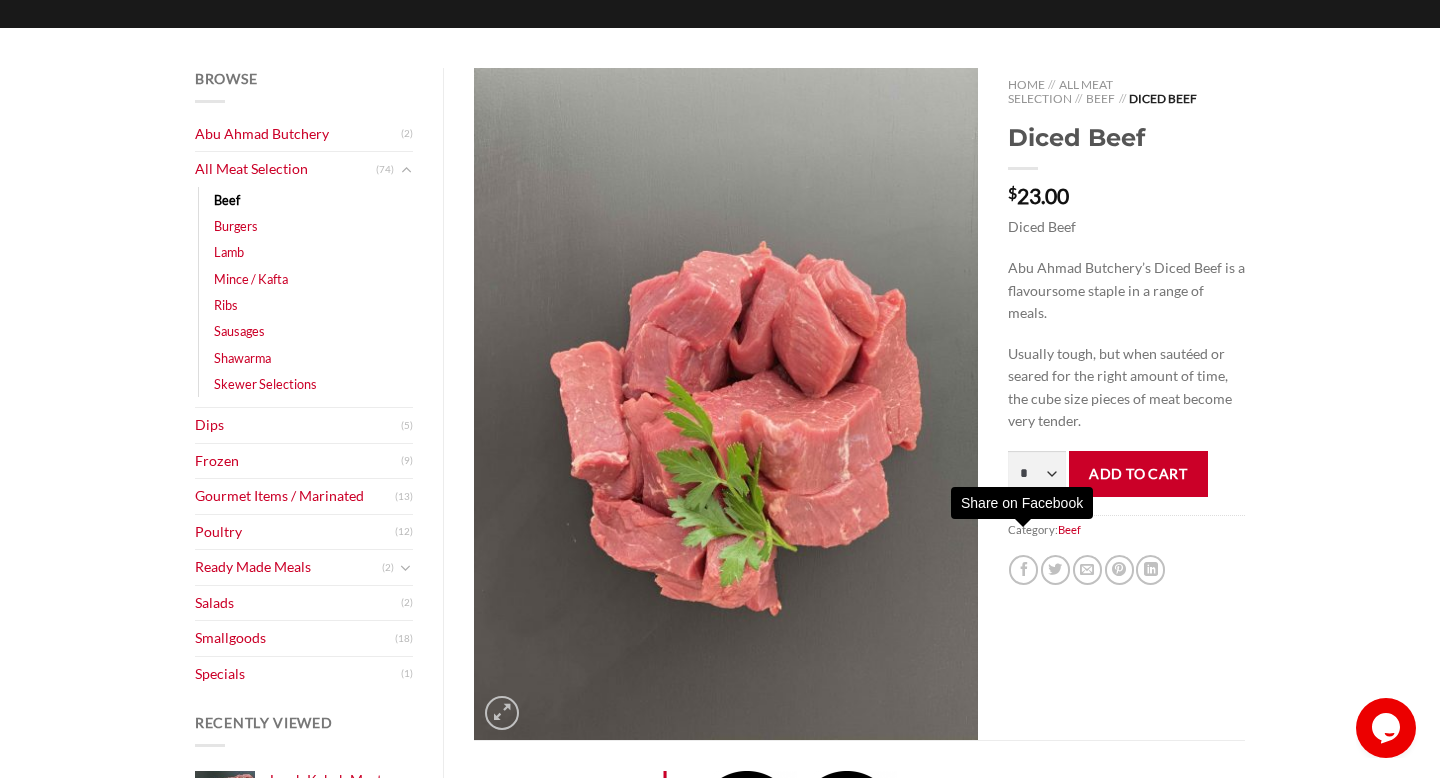 click on "Home  //  All Meat Selection  //  Beef  //  Diced Beef
Diced Beef
$ 23.00
Diced Beef
Abu Ahmad Butchery’s Diced Beef is a flavoursome staple in a range of meals.
Usually tough, but when sautéed or seared for the right amount of time, the cube size pieces of meat become very tender.
**** * *** * *** * *** * *** * *** * *** * *** * *** * *** ** **** ** **** ** **** ** **** ** **** ** **** ** **** ** **** ** **** ** **** ** **** ** **** ** **** ** **** ** **** ** **** ** **** ** **** ** **** ** **** ** **** ** **** ** **** ** **** ** **** ** **** ** **** ** **** ** **** ** **** ** **** ** **** ** **** ** **** ** **** ** **** ** ****" at bounding box center (1126, 404) 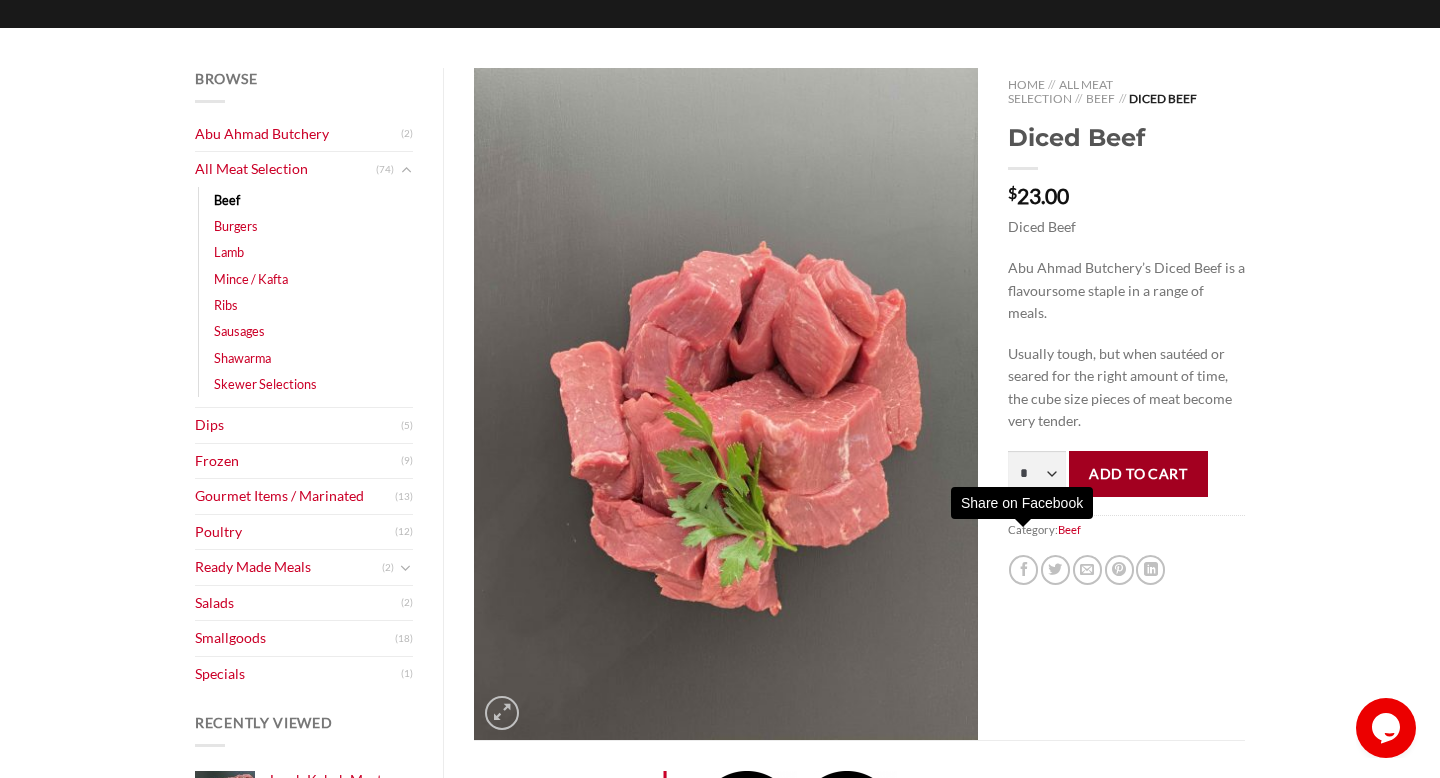click on "Add to cart" at bounding box center (1138, 473) 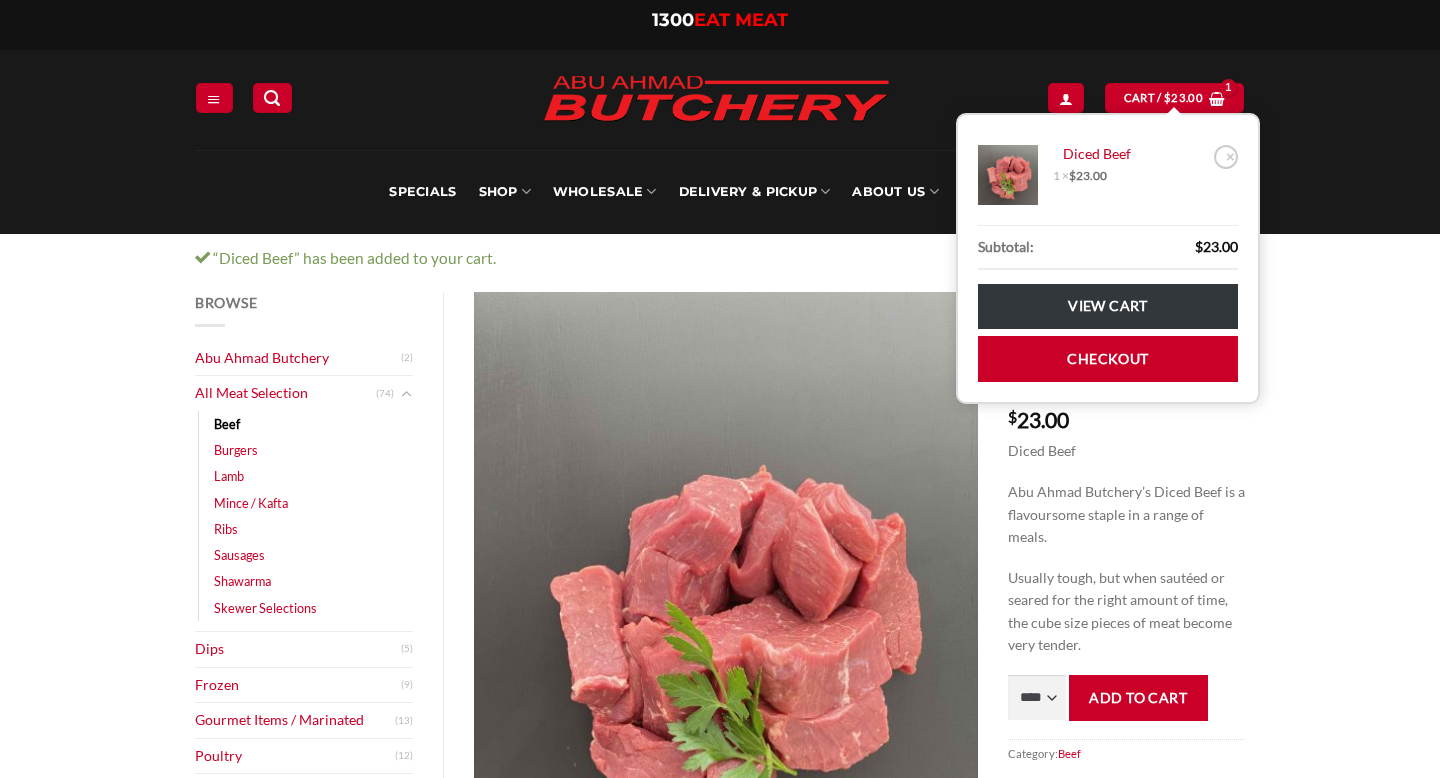 scroll, scrollTop: 0, scrollLeft: 0, axis: both 